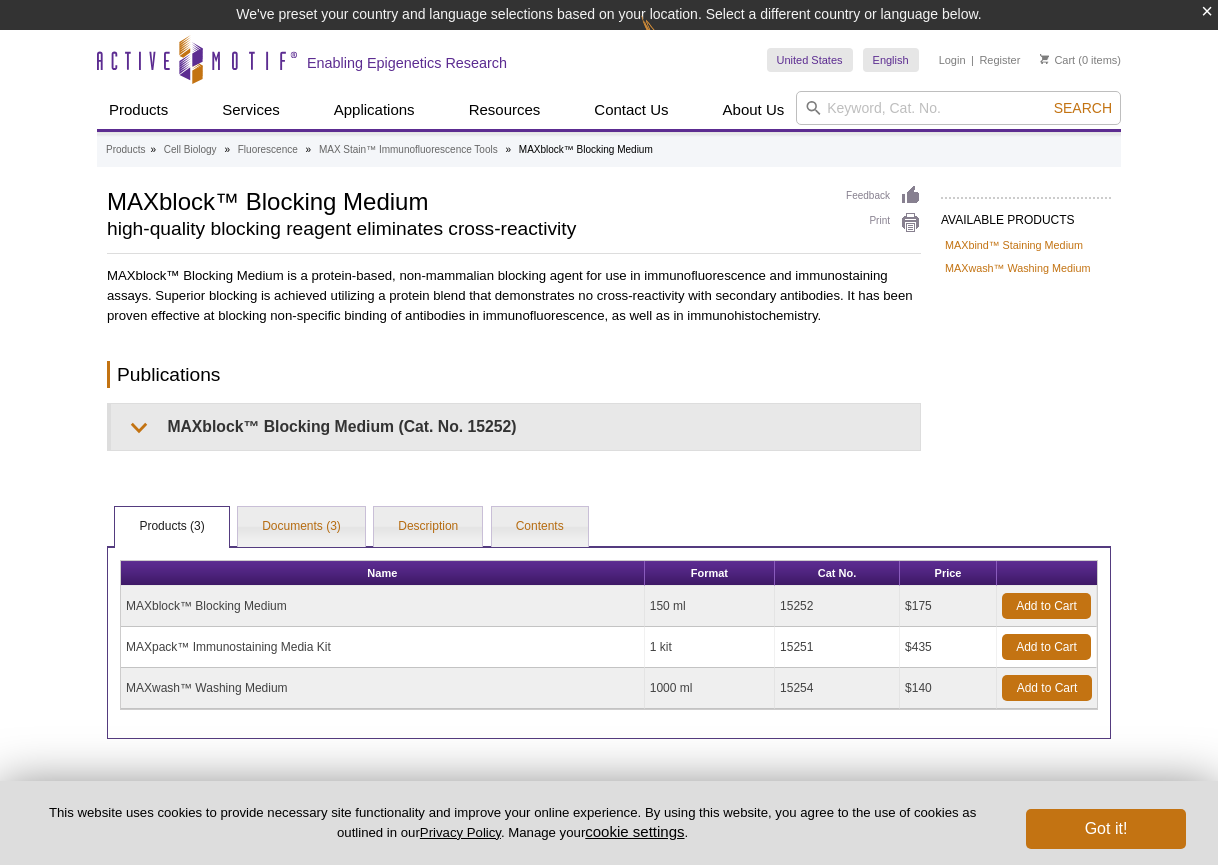 scroll, scrollTop: 0, scrollLeft: 0, axis: both 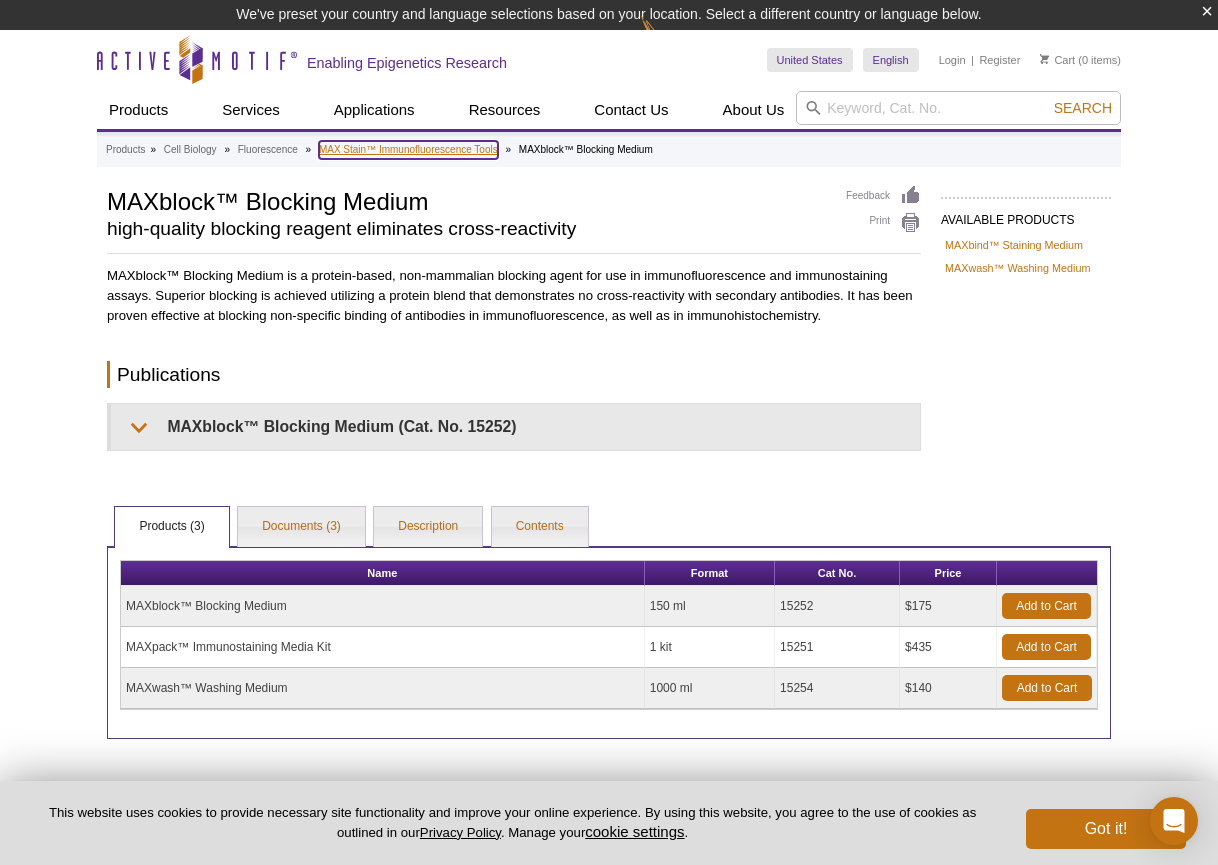 click on "MAX Stain™ Immunofluorescence Tools" at bounding box center [408, 150] 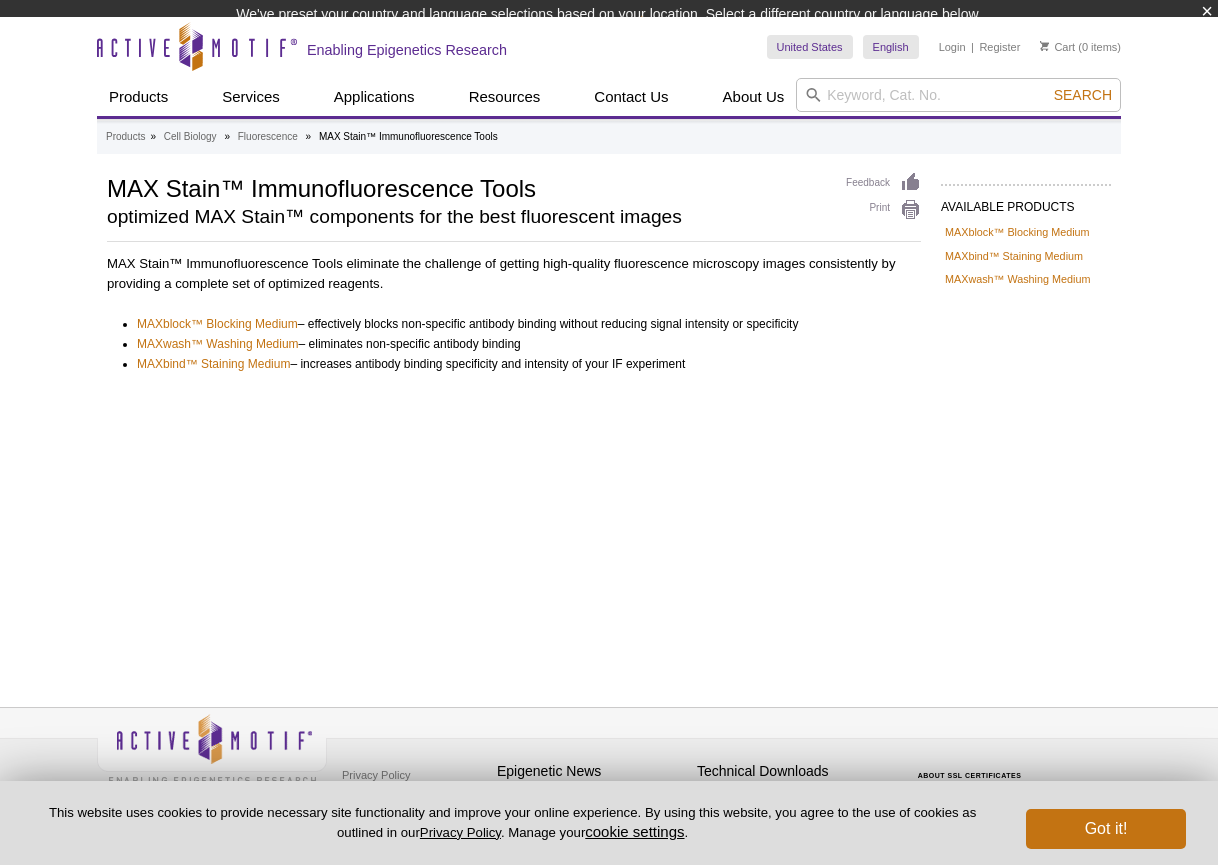 scroll, scrollTop: 0, scrollLeft: 0, axis: both 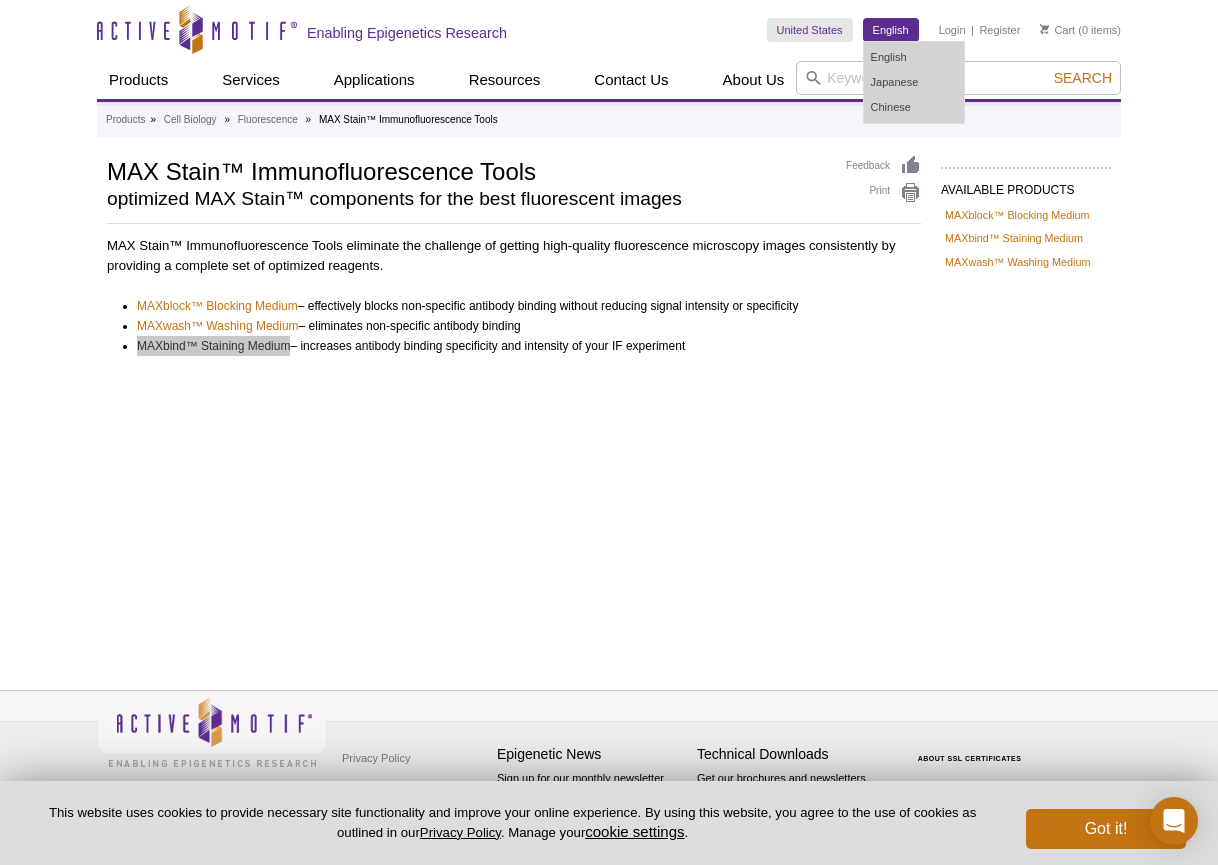 drag, startPoint x: 268, startPoint y: 346, endPoint x: 884, endPoint y: 18, distance: 697.8825 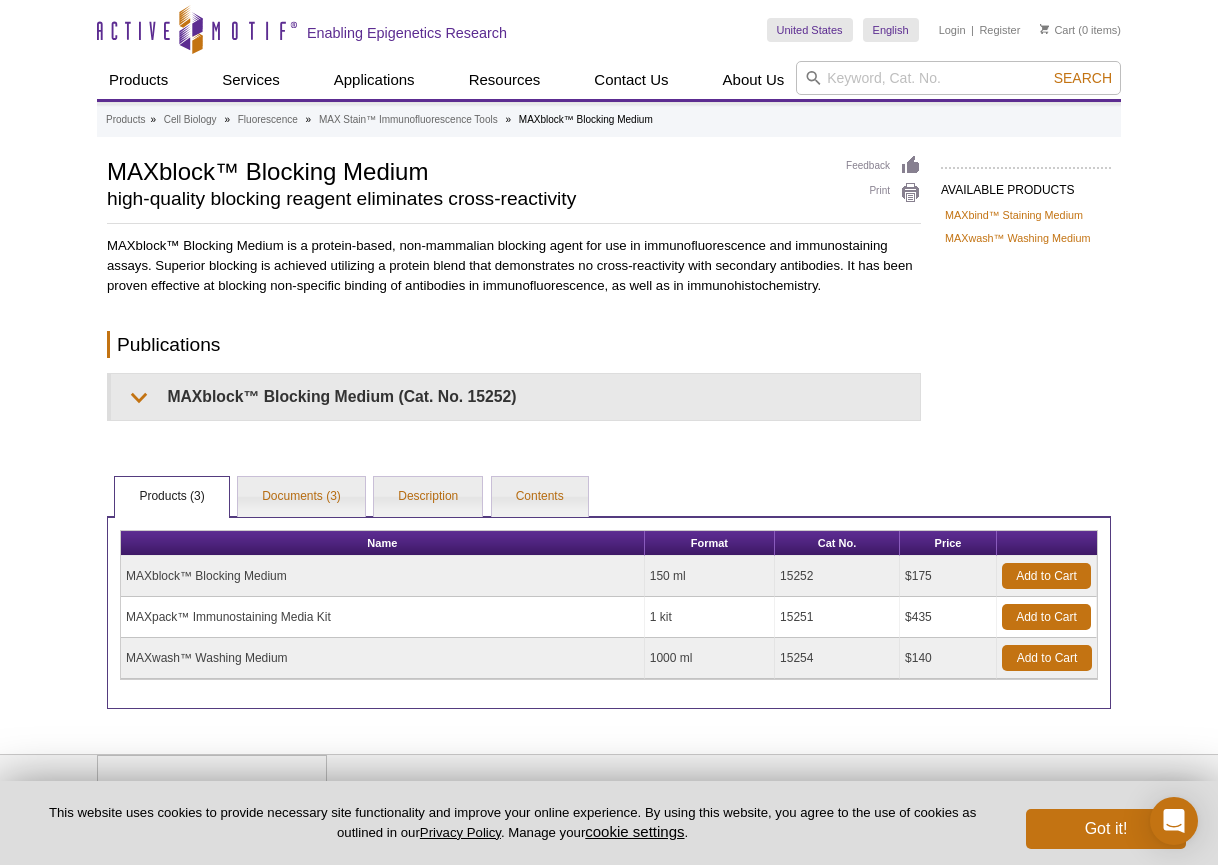scroll, scrollTop: 0, scrollLeft: 0, axis: both 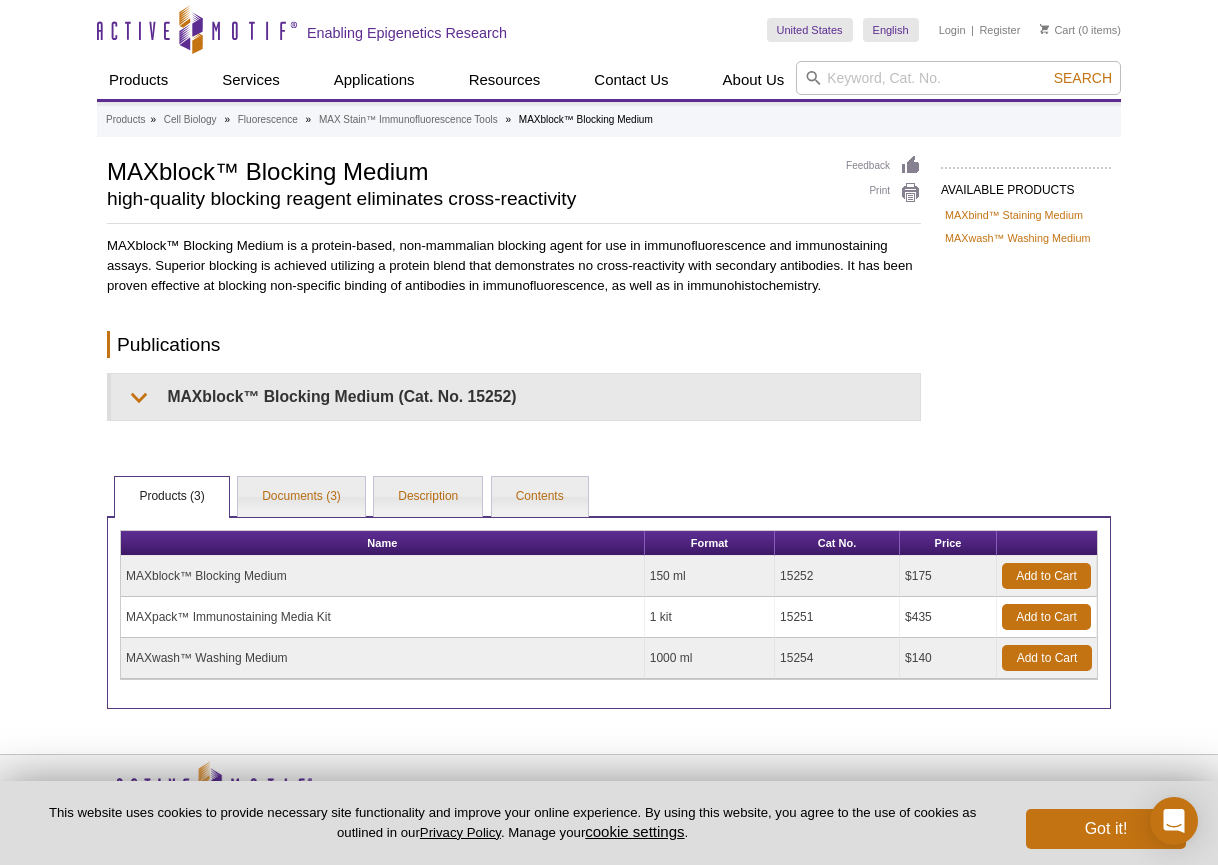 click on "MAXpack™ Immunostaining Media Kit" at bounding box center [383, 617] 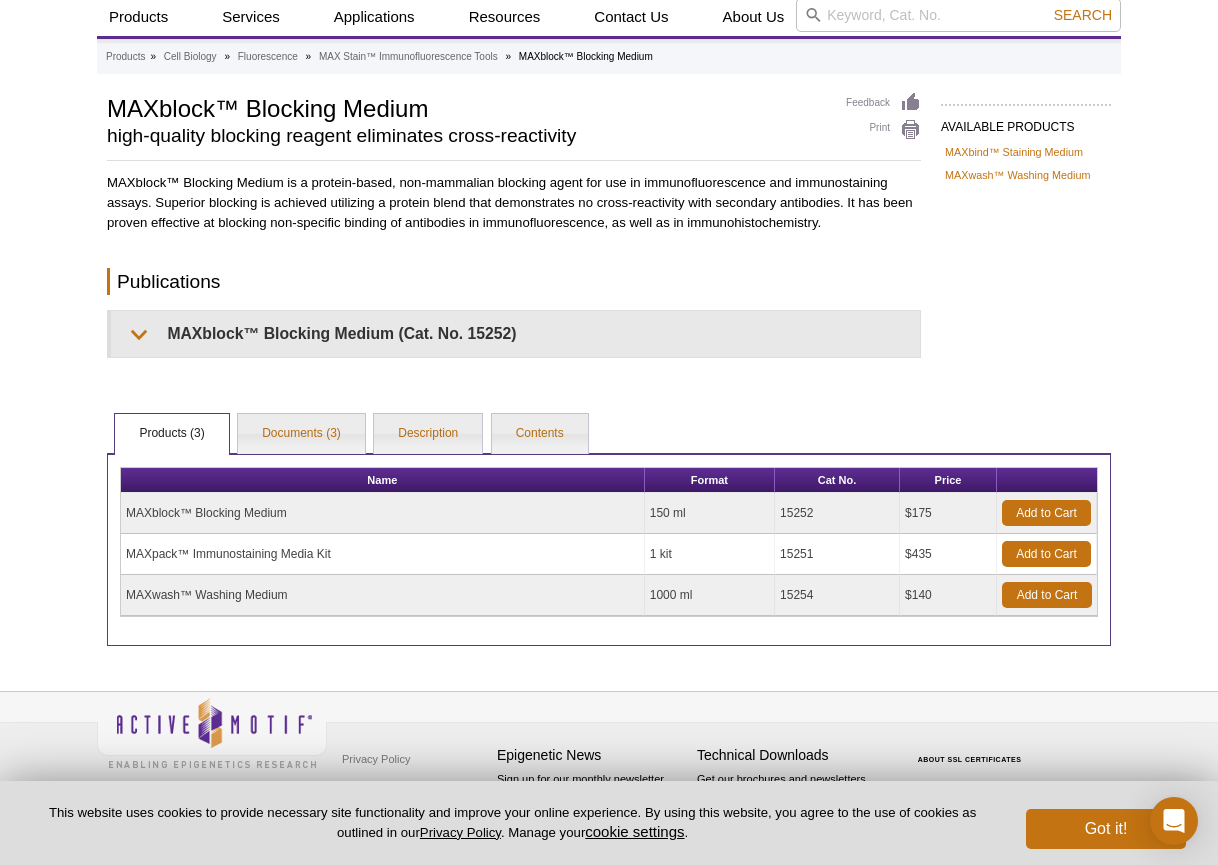 click on "MAXblock™ Blocking Medium" at bounding box center [383, 513] 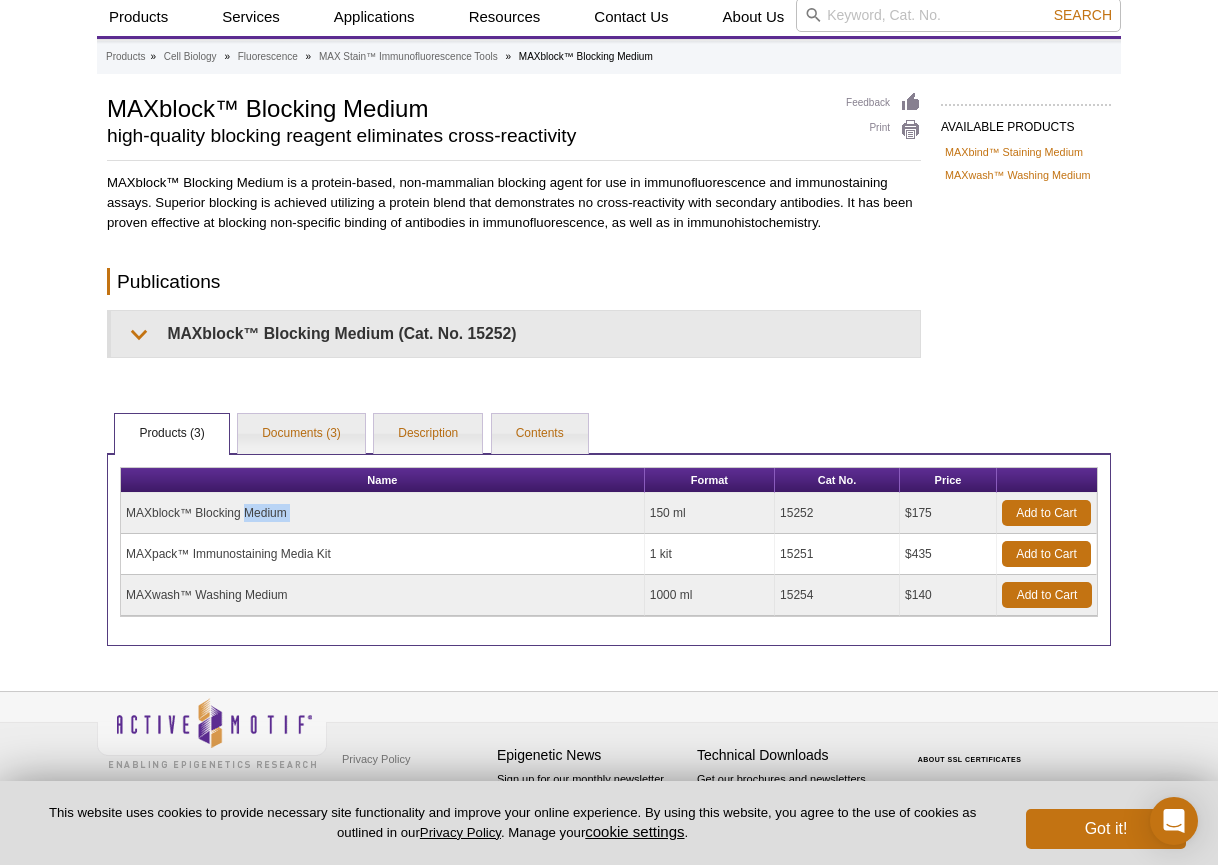 click on "MAXblock™ Blocking Medium" at bounding box center (383, 513) 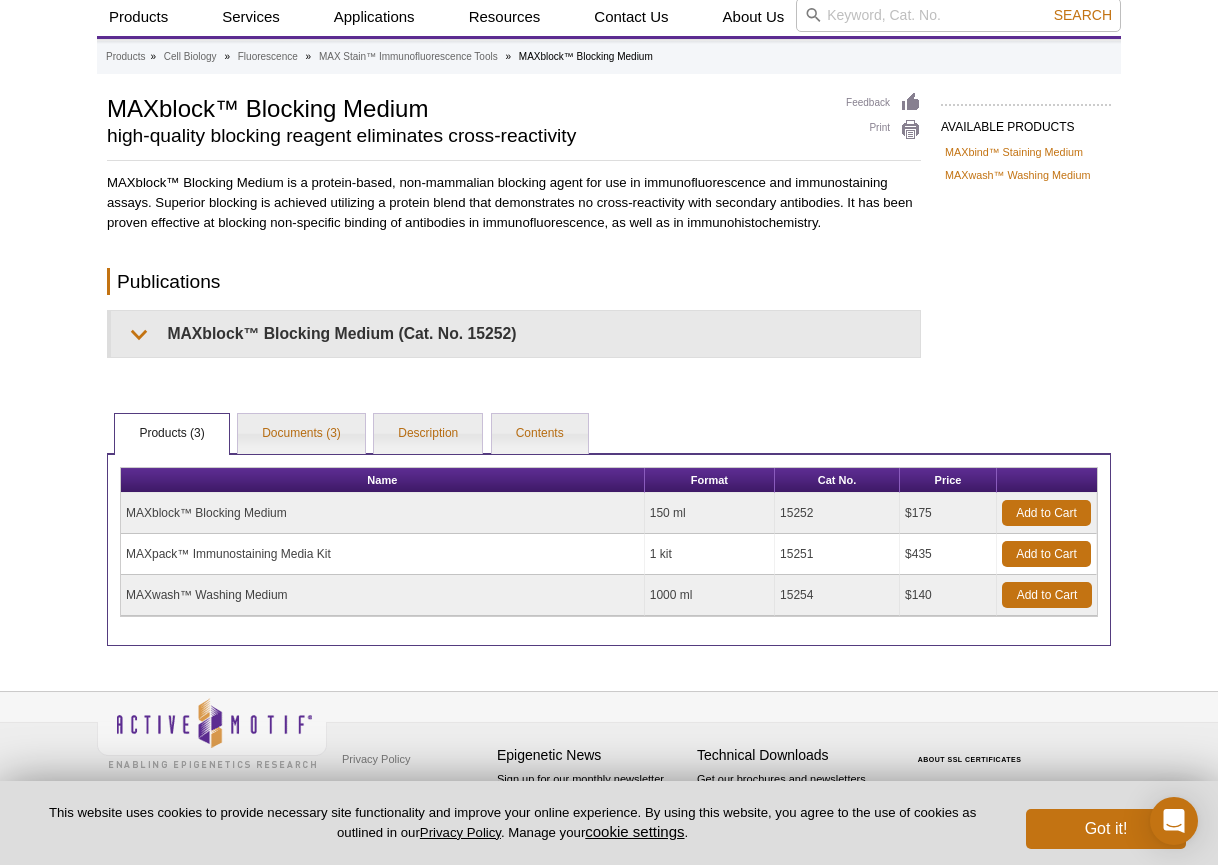 click on "15251" at bounding box center (837, 554) 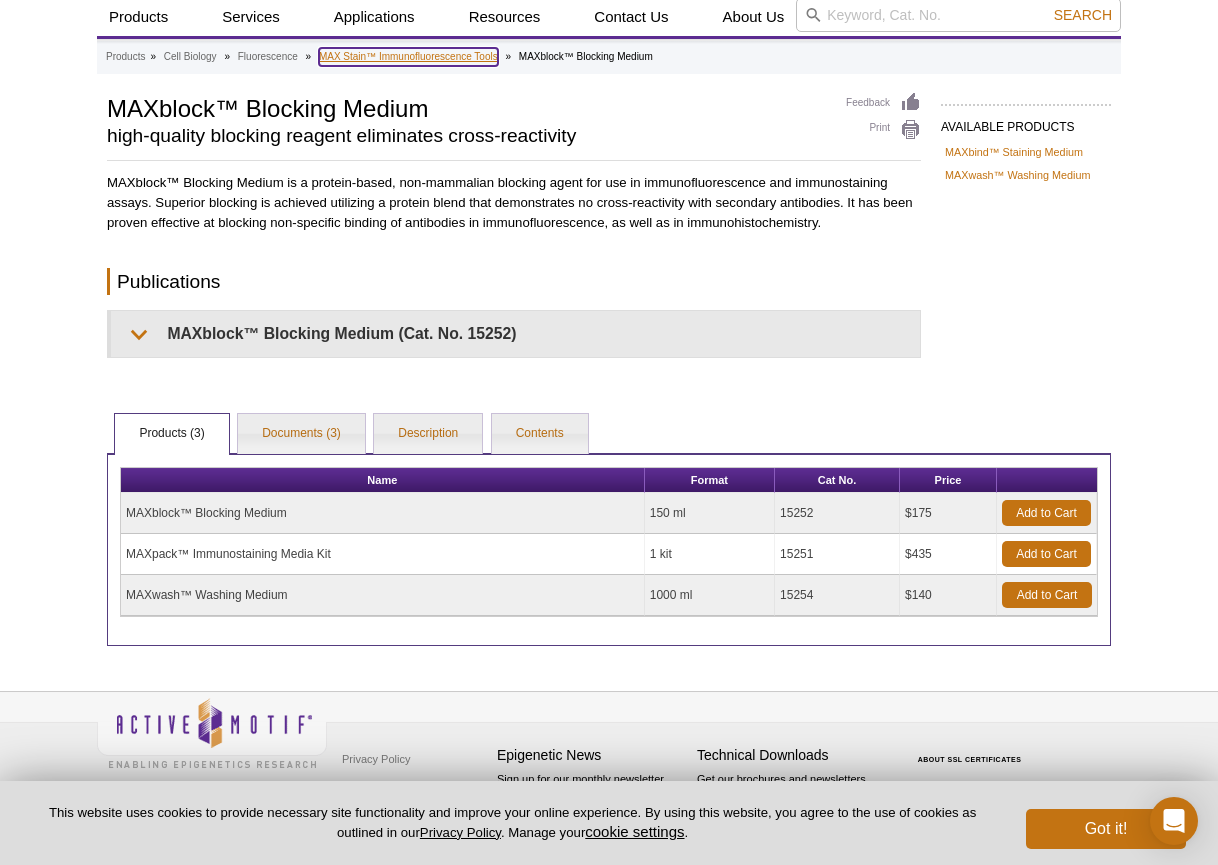 click on "MAX Stain™ Immunofluorescence Tools" at bounding box center (408, 57) 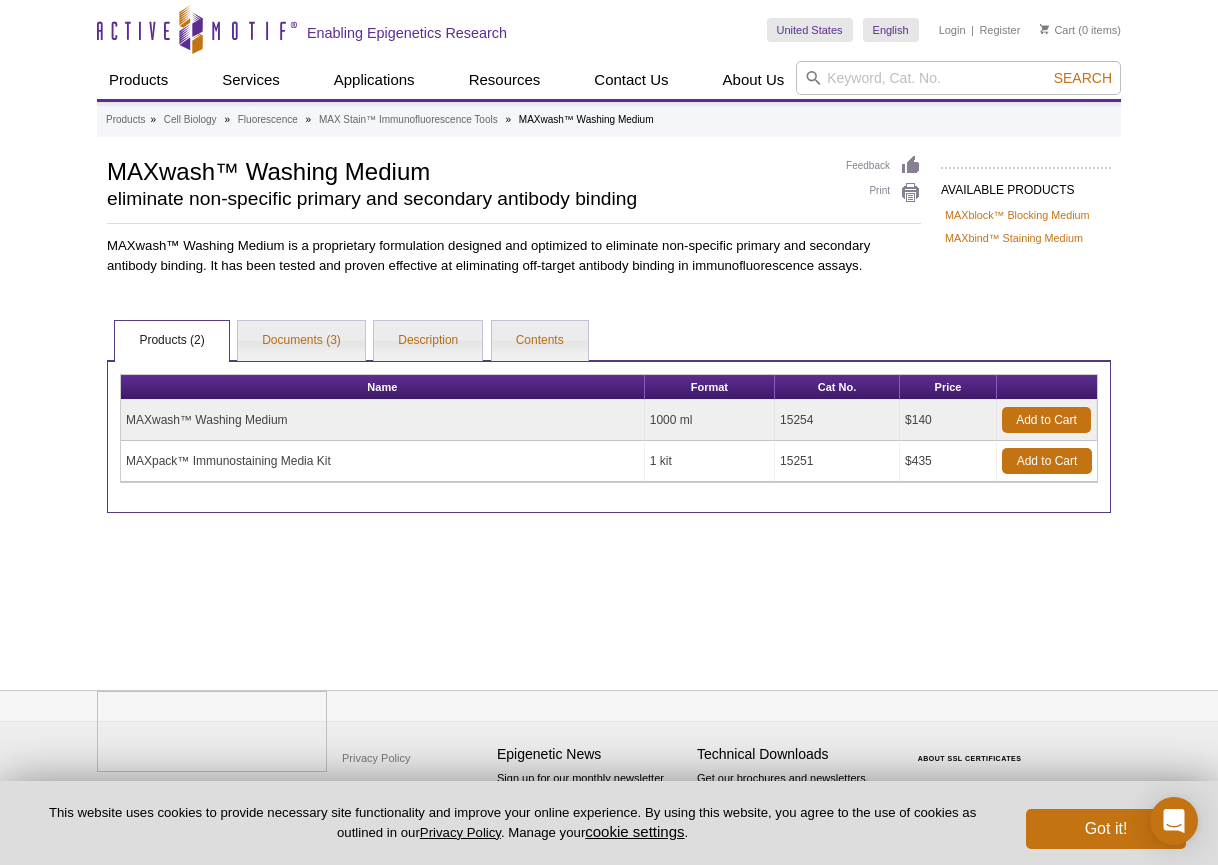 scroll, scrollTop: 0, scrollLeft: 0, axis: both 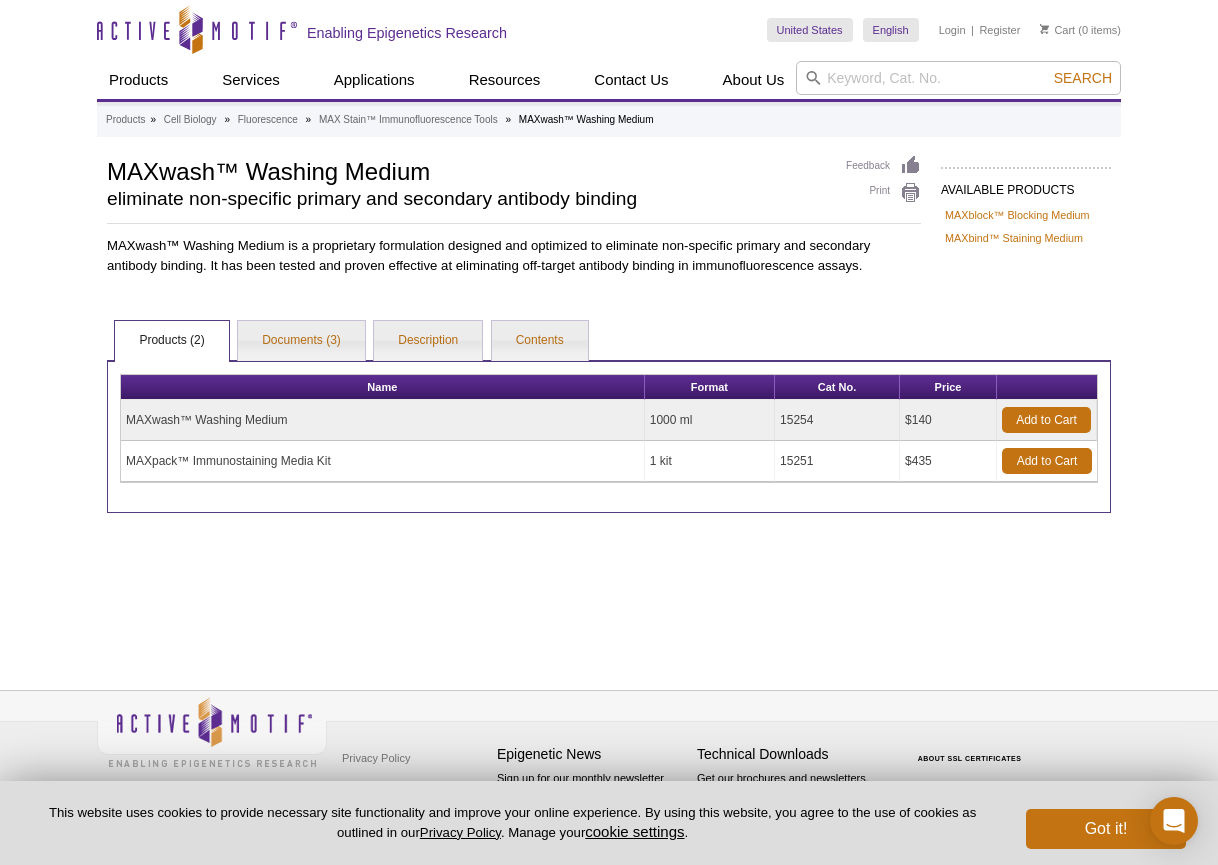 click on "MAXpack™ Immunostaining Media Kit" at bounding box center (383, 461) 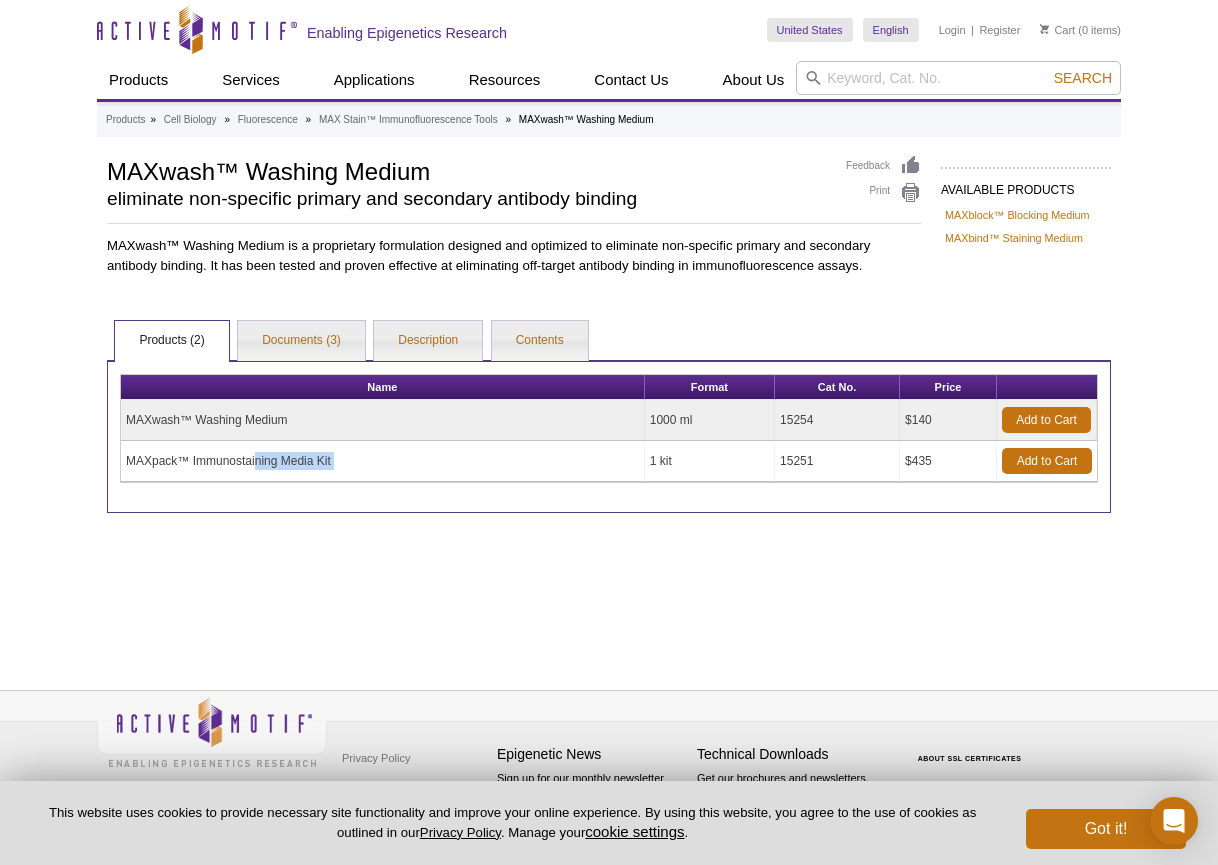 click on "MAXpack™ Immunostaining Media Kit" at bounding box center (383, 461) 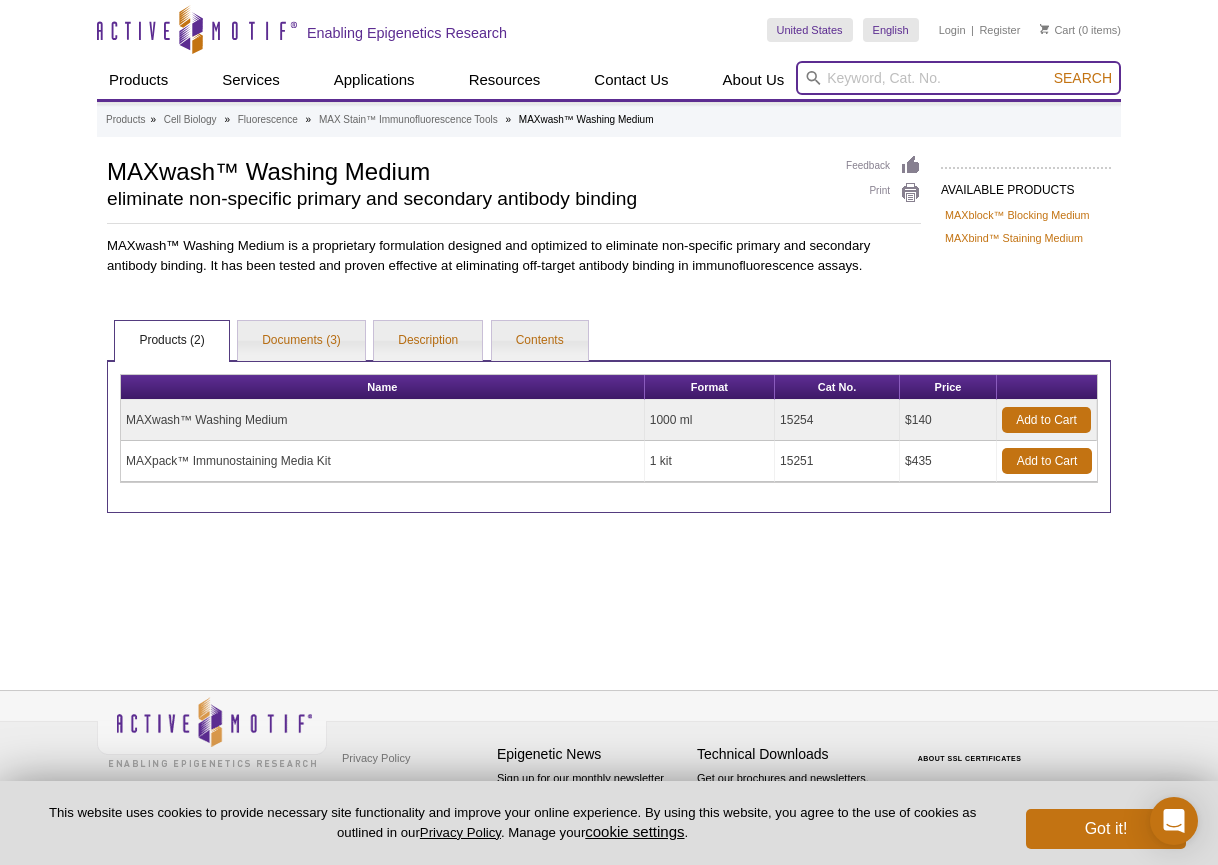 click at bounding box center [958, 78] 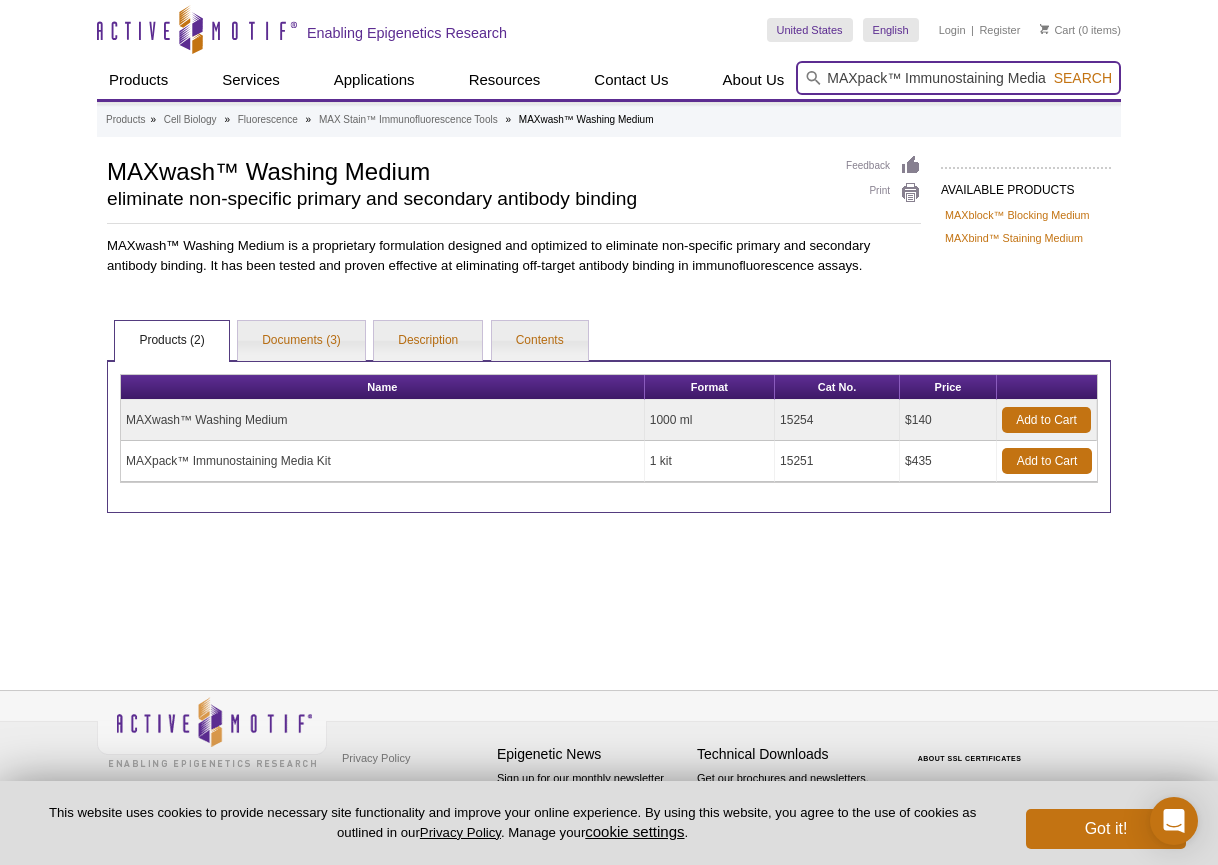 scroll, scrollTop: 0, scrollLeft: 31, axis: horizontal 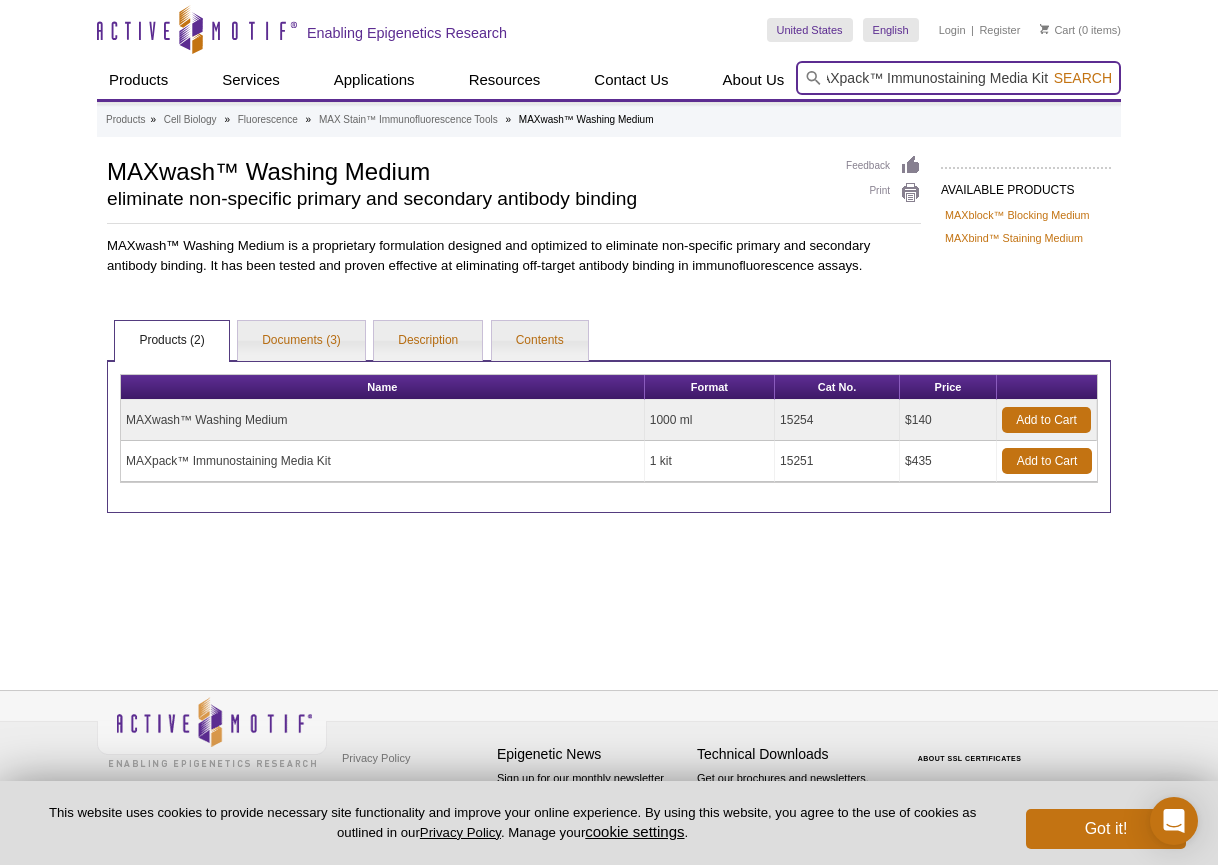 type on "MAXpack™ Immunostaining Media Kit" 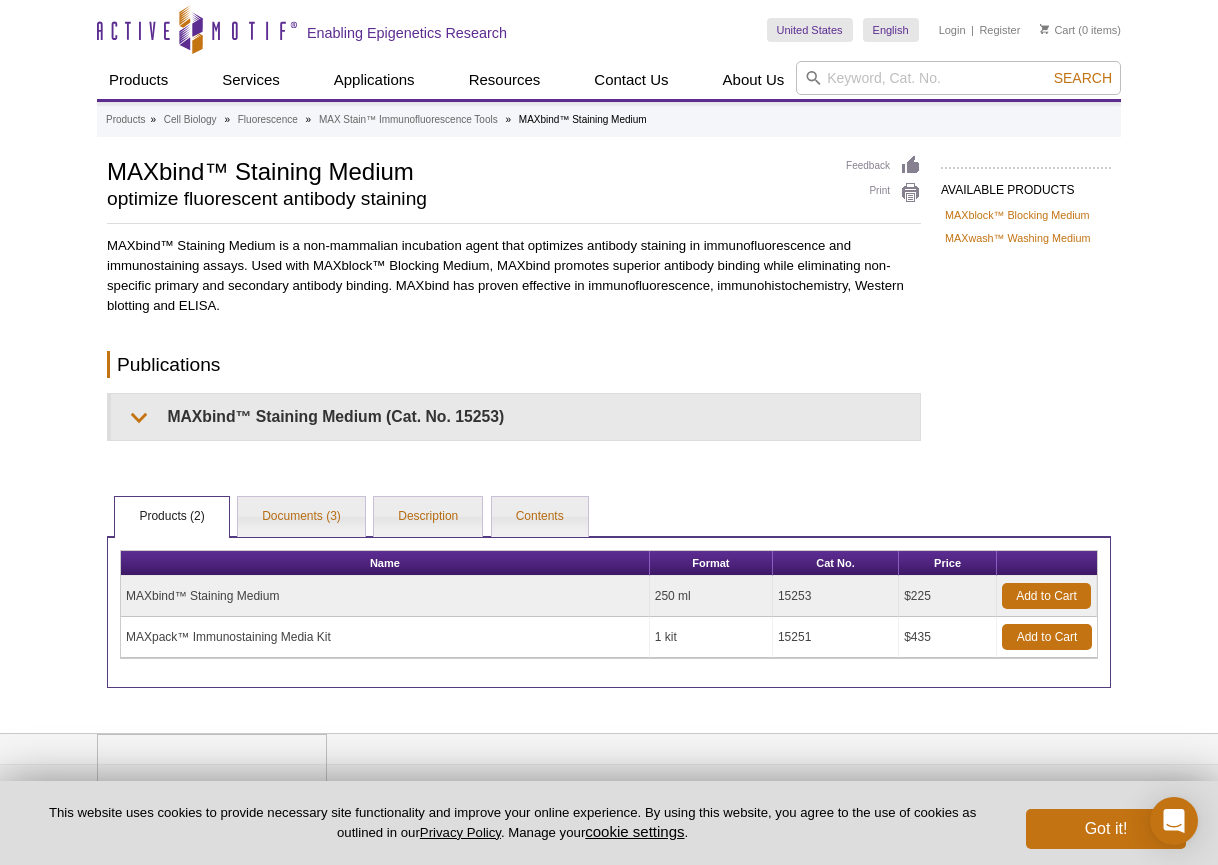 scroll, scrollTop: 0, scrollLeft: 0, axis: both 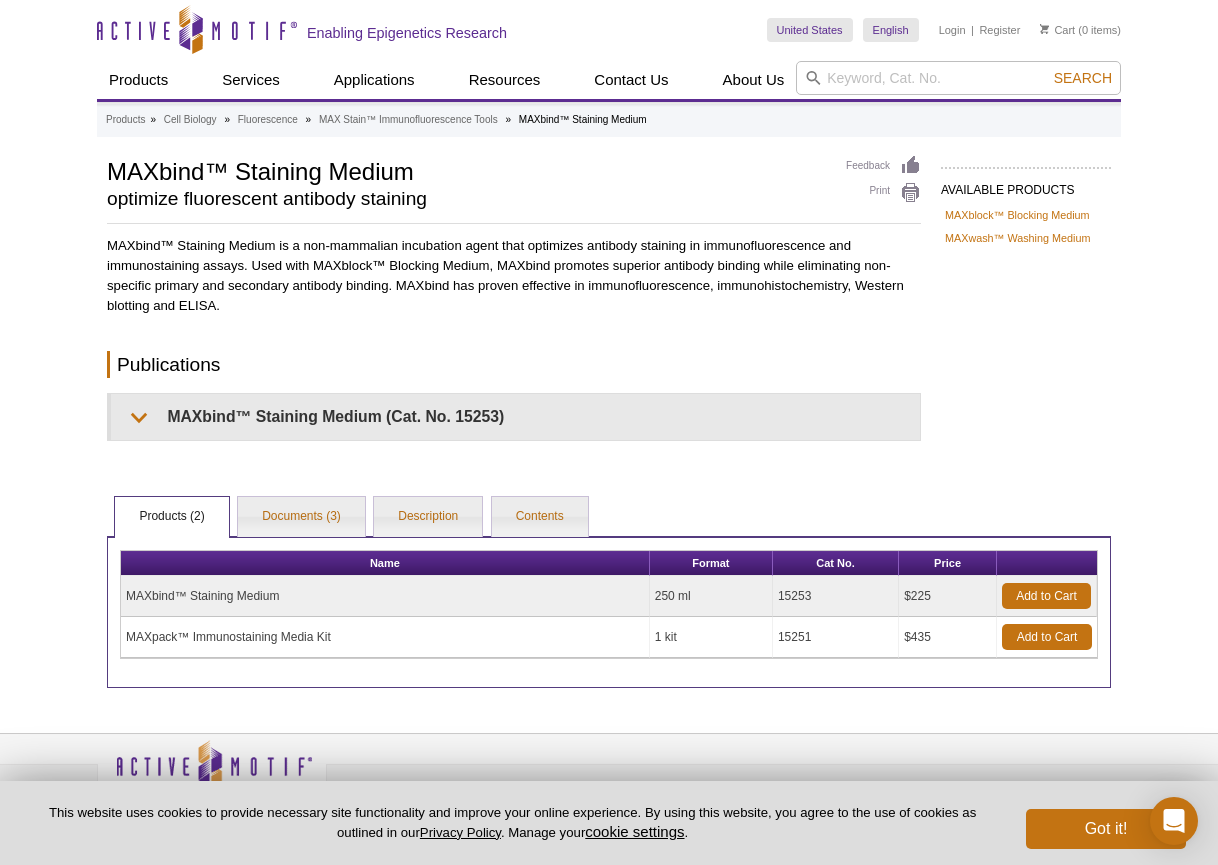 click on "MAXbind™ Staining Medium" at bounding box center [385, 596] 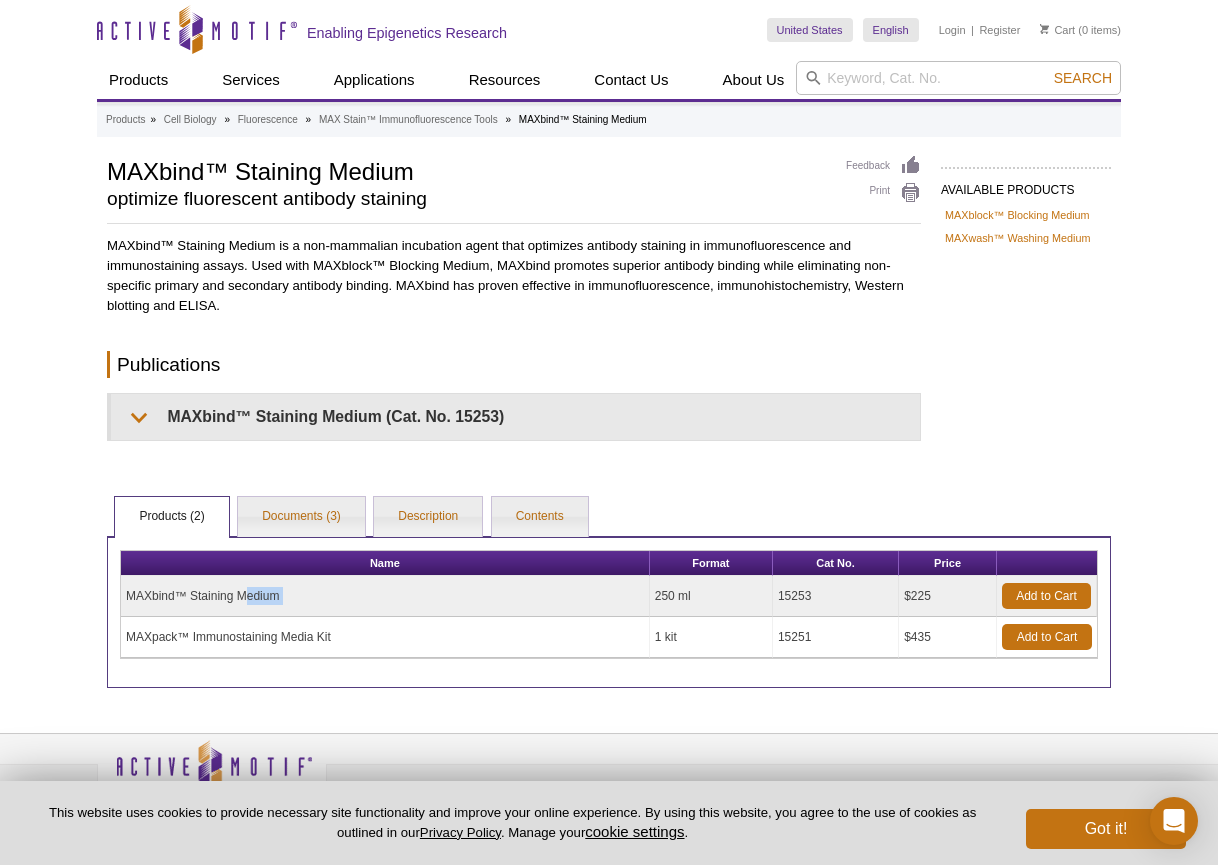click on "MAXbind™ Staining Medium" at bounding box center [385, 596] 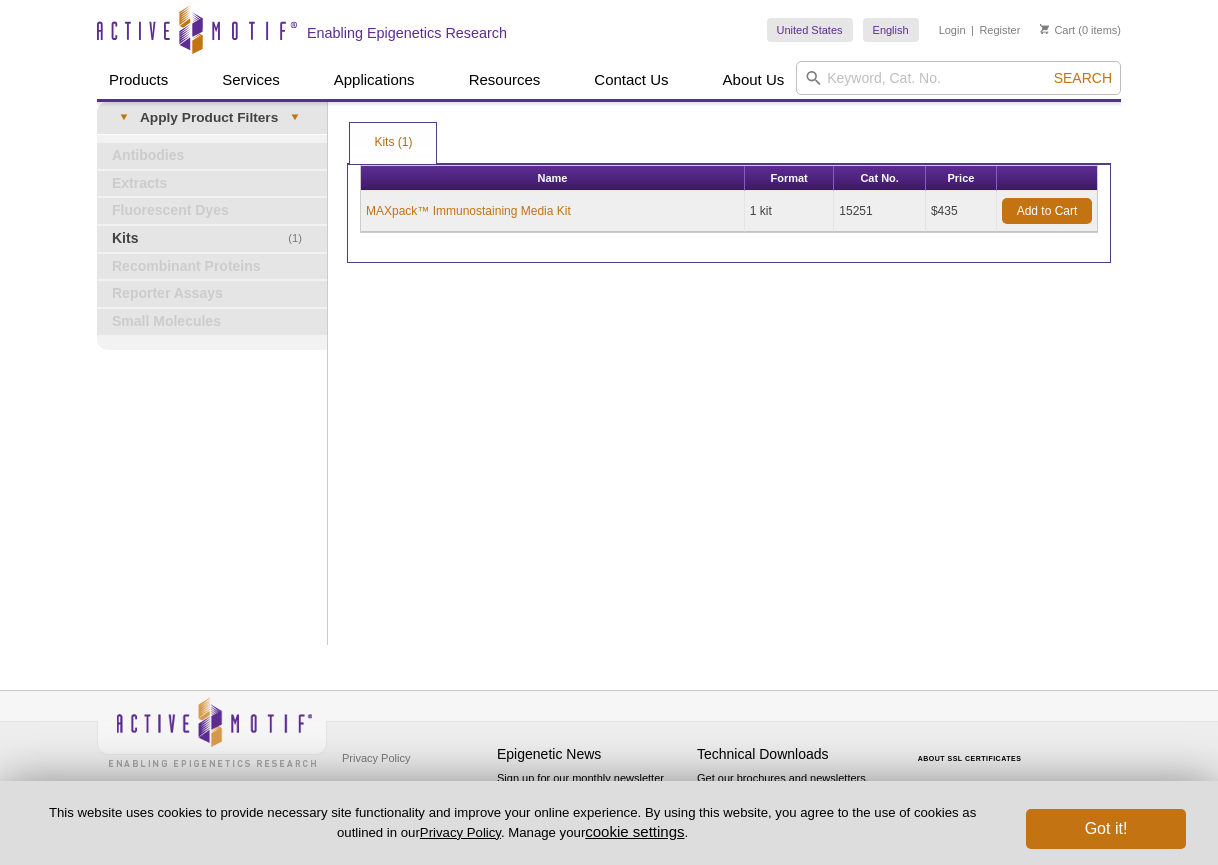 scroll, scrollTop: 0, scrollLeft: 0, axis: both 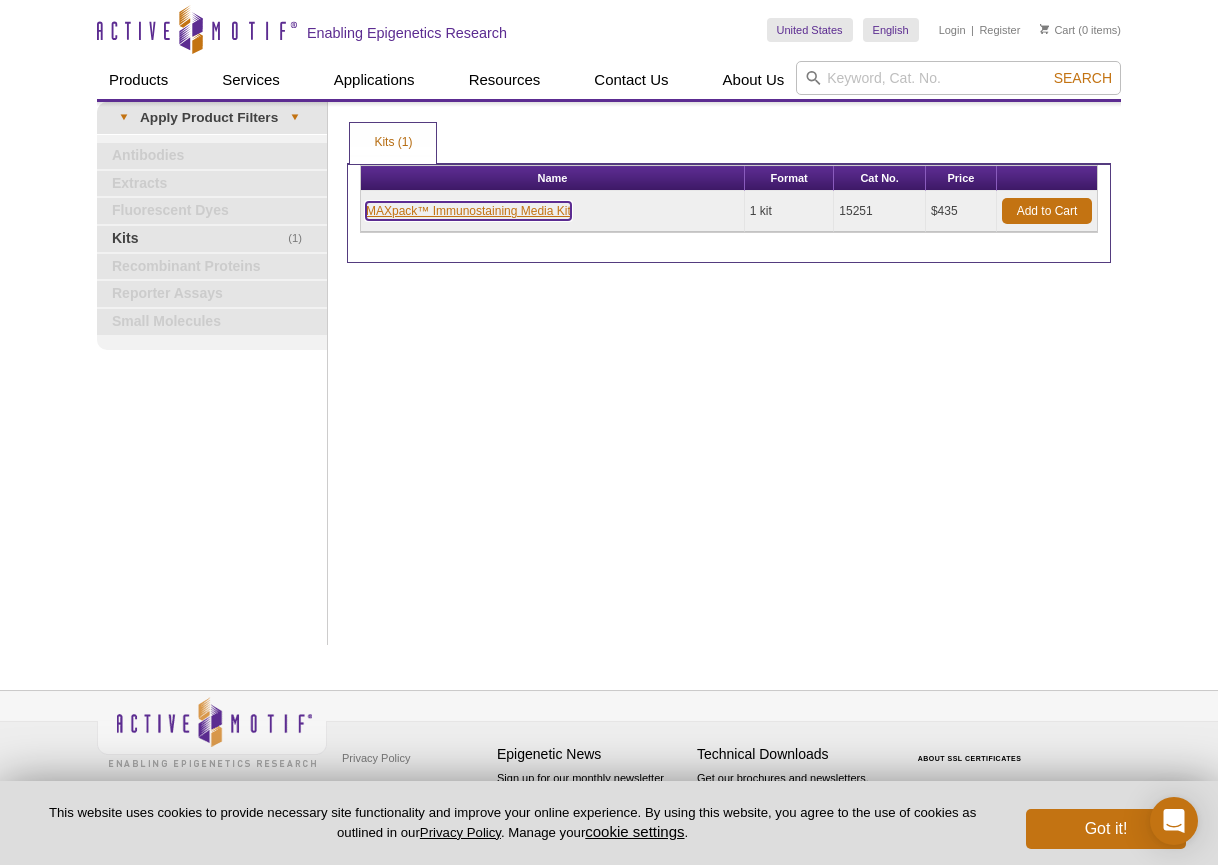 click on "MAXpack™ Immunostaining Media Kit" at bounding box center (468, 211) 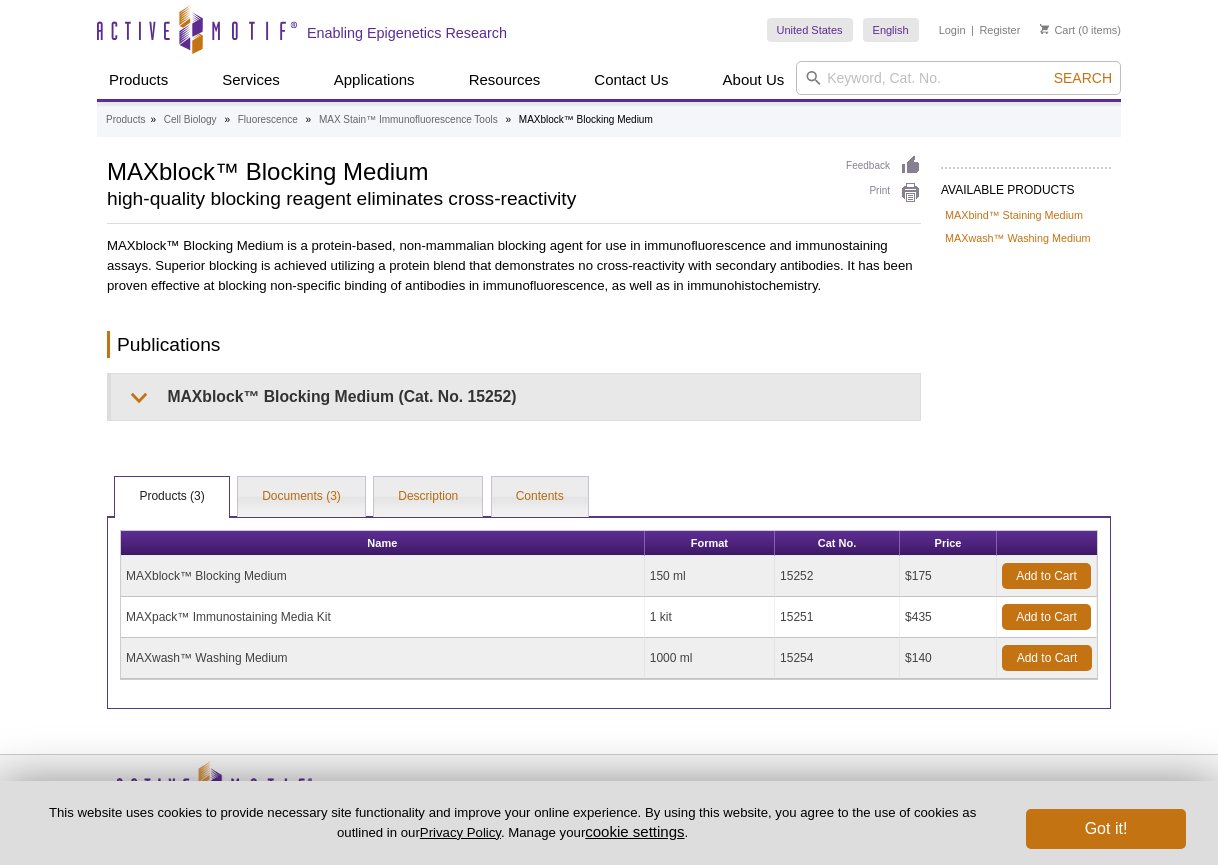scroll, scrollTop: 0, scrollLeft: 0, axis: both 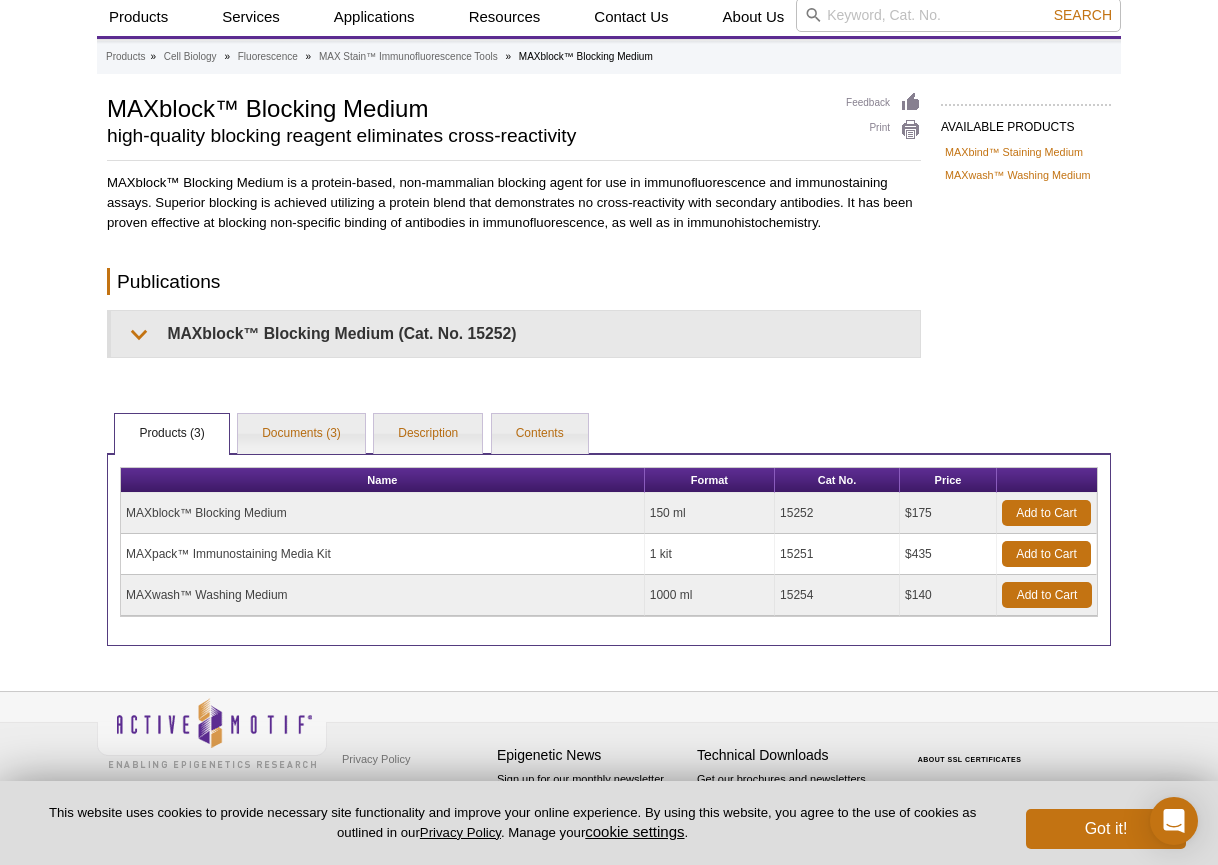 click on "MAXwash™ Washing Medium" at bounding box center (383, 595) 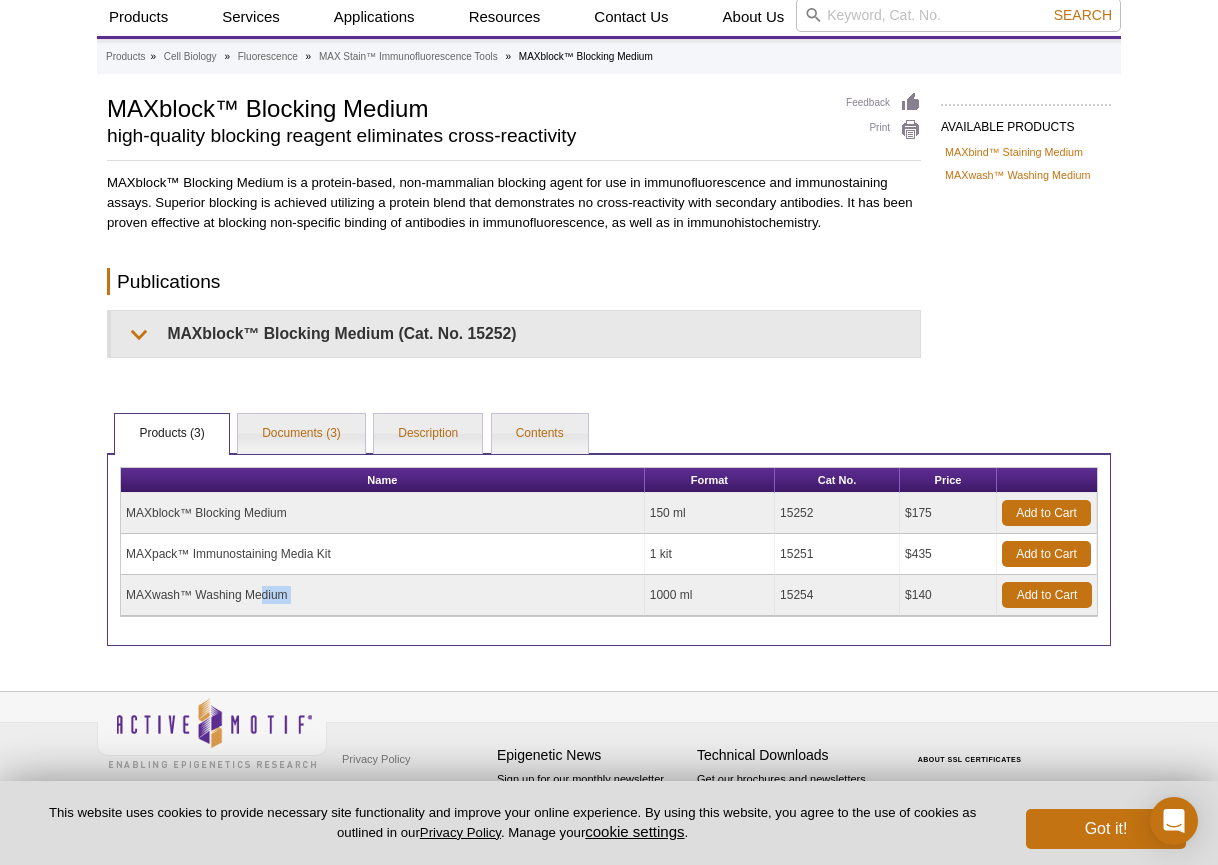 click on "MAXwash™ Washing Medium" at bounding box center [383, 595] 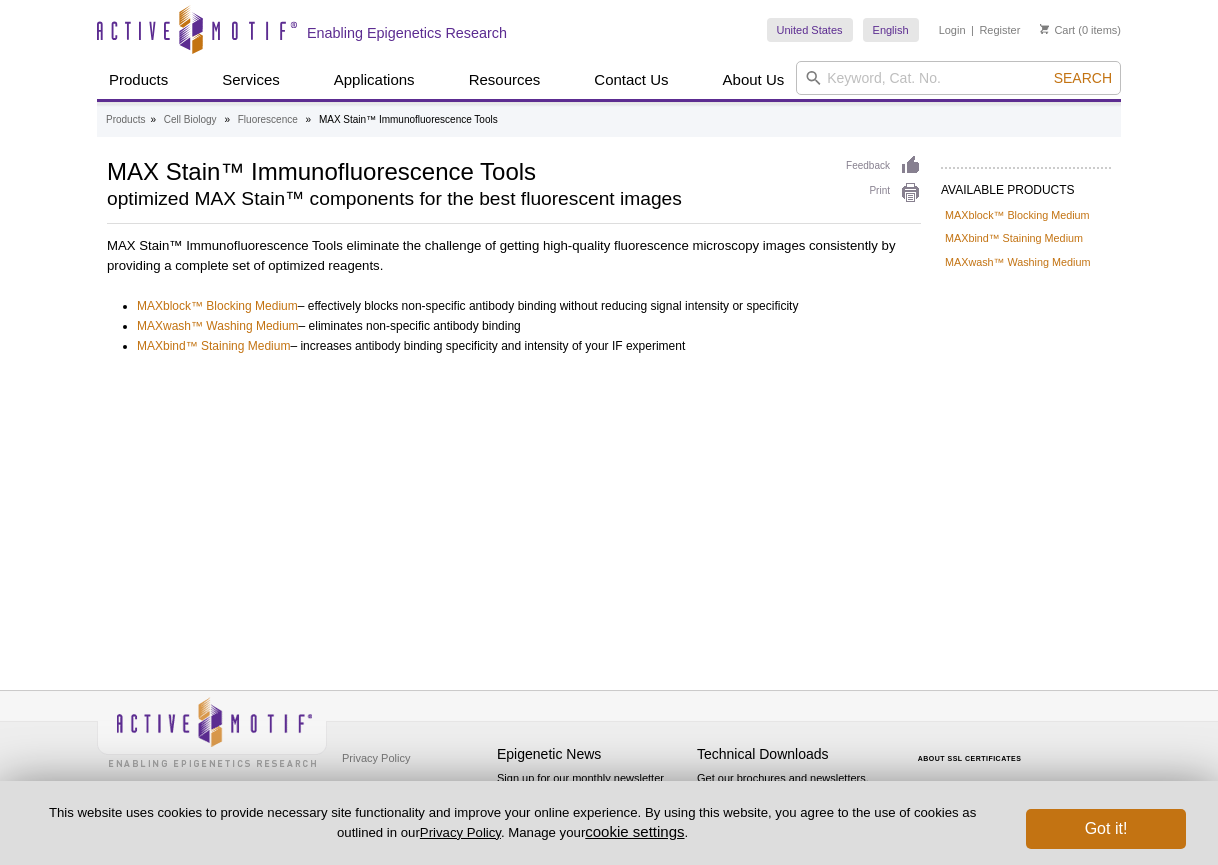 scroll, scrollTop: 0, scrollLeft: 0, axis: both 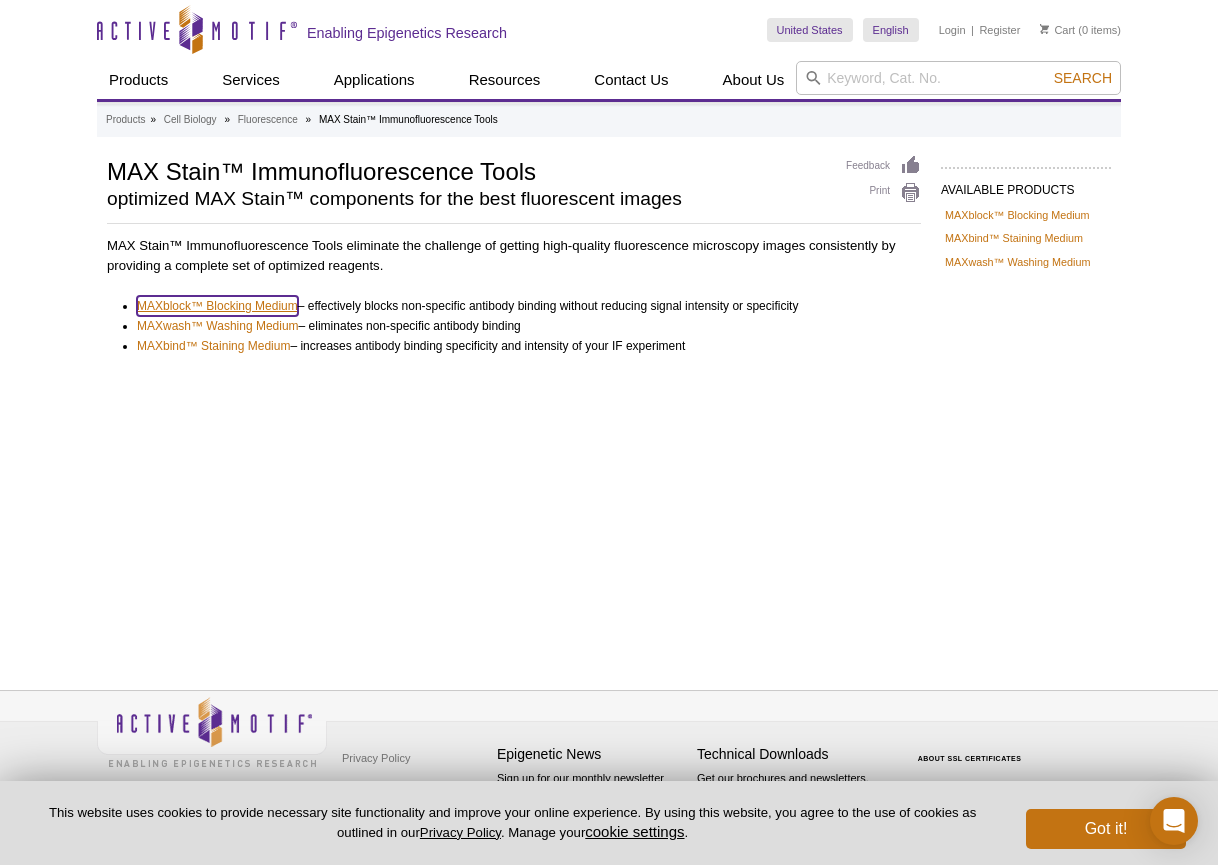 click on "MAXblock™ Blocking Medium" at bounding box center (217, 306) 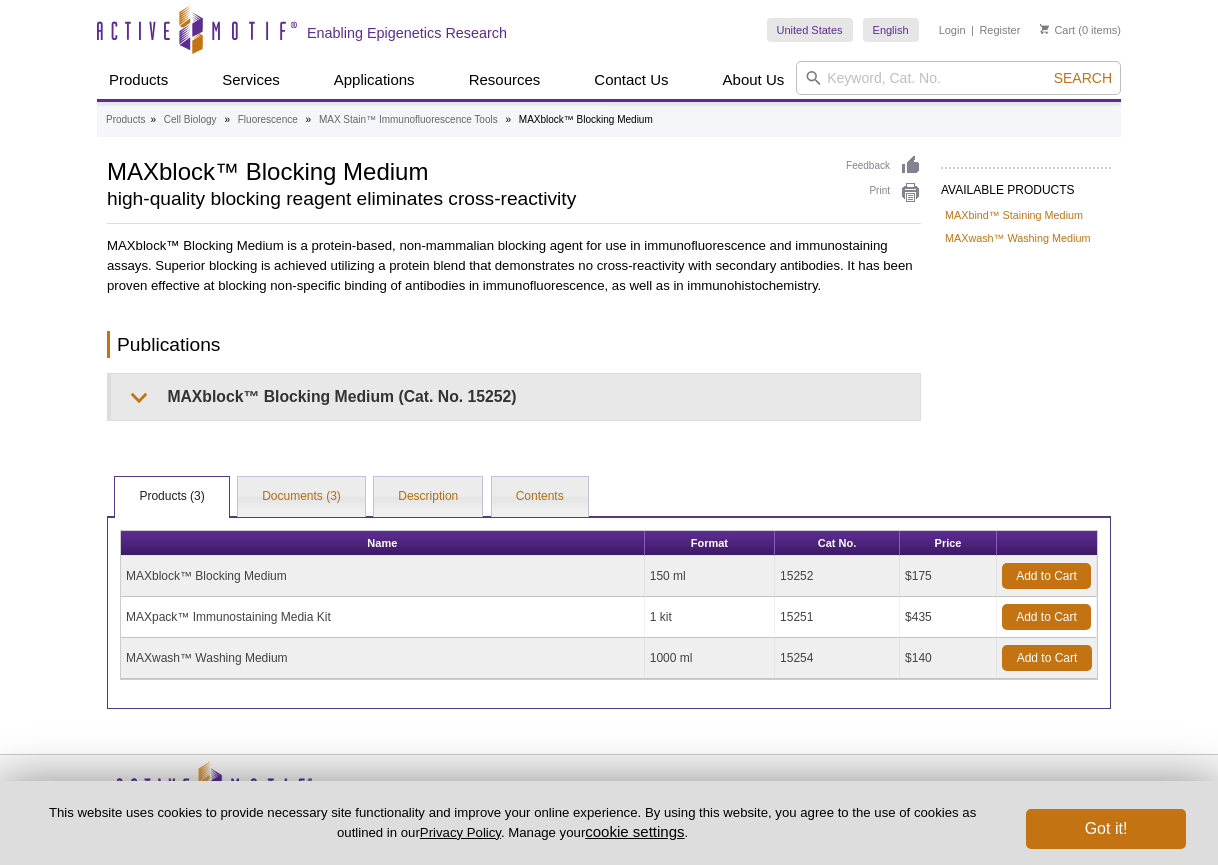 scroll, scrollTop: 0, scrollLeft: 0, axis: both 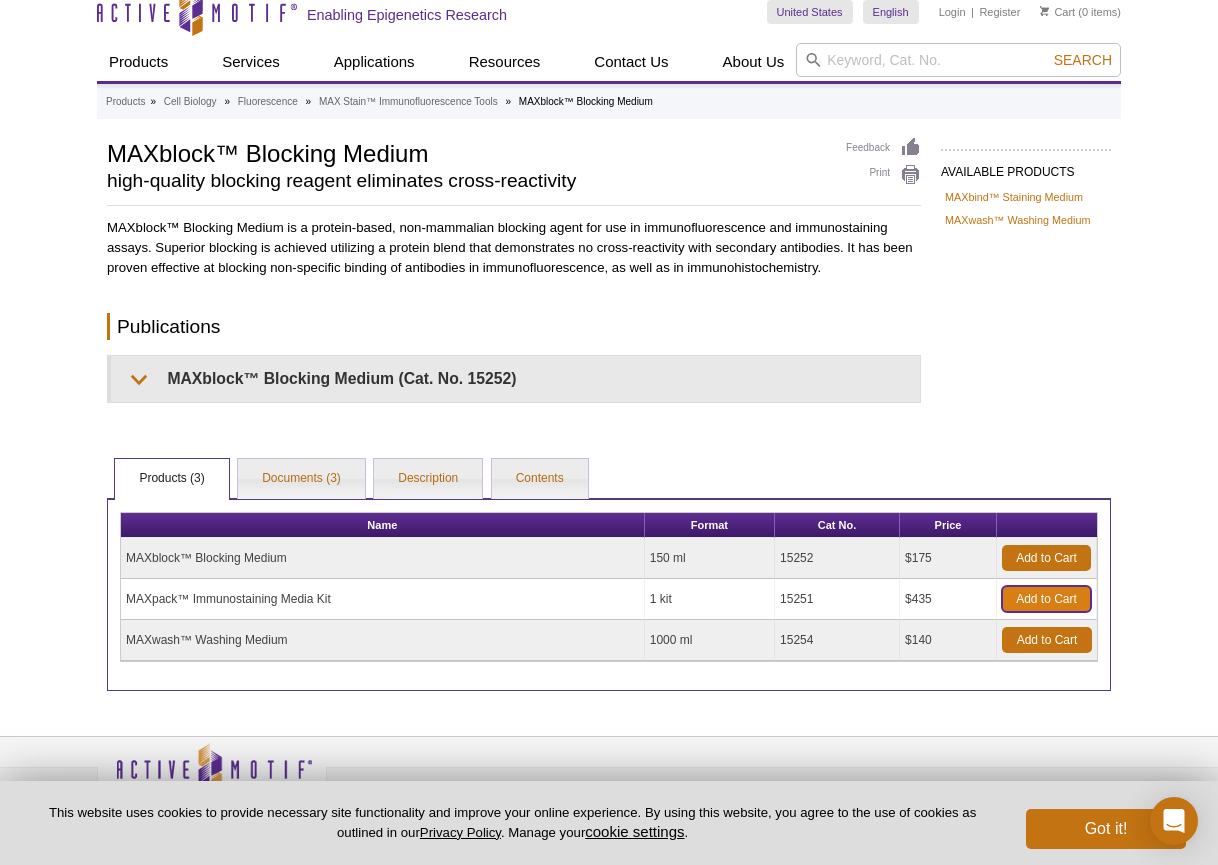click on "Add to Cart" at bounding box center (1046, 599) 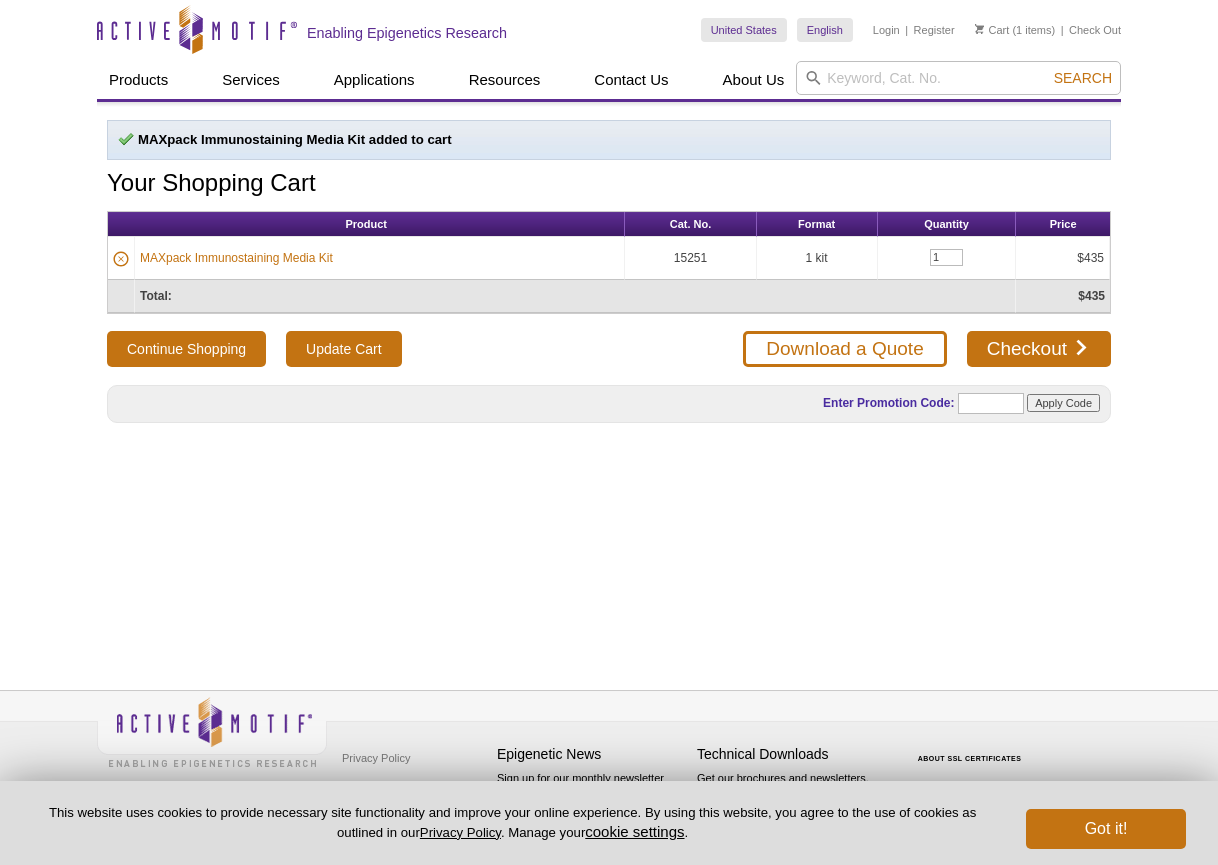 scroll, scrollTop: 0, scrollLeft: 0, axis: both 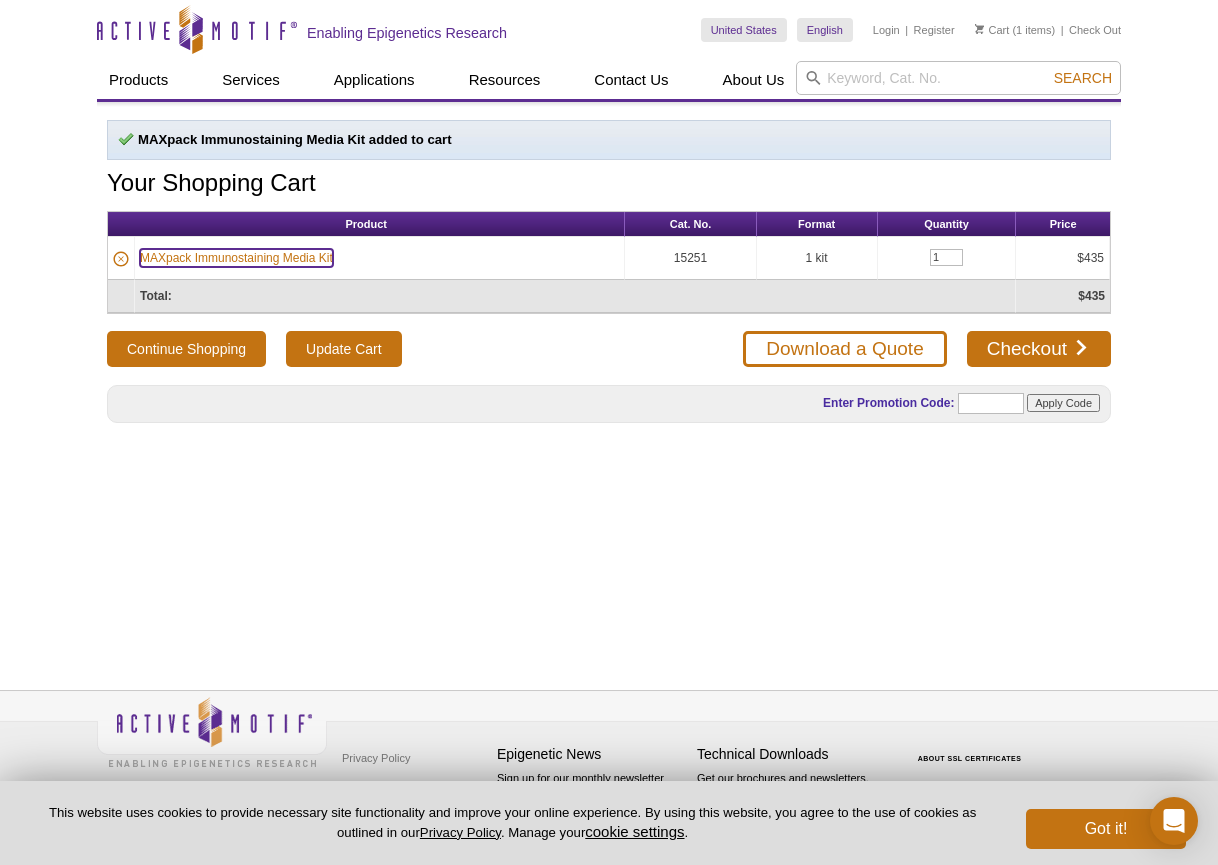 click on "MAXpack Immunostaining Media Kit" at bounding box center (236, 258) 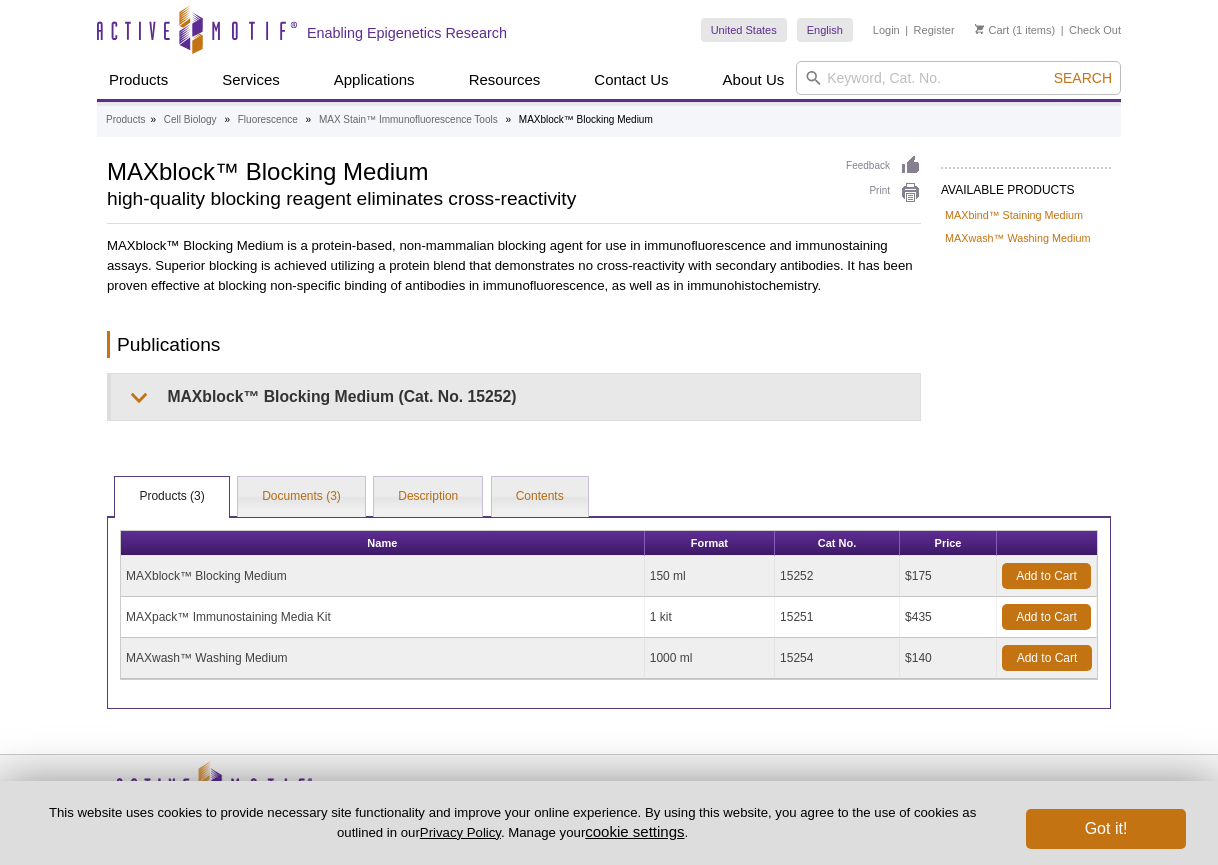 scroll, scrollTop: 0, scrollLeft: 0, axis: both 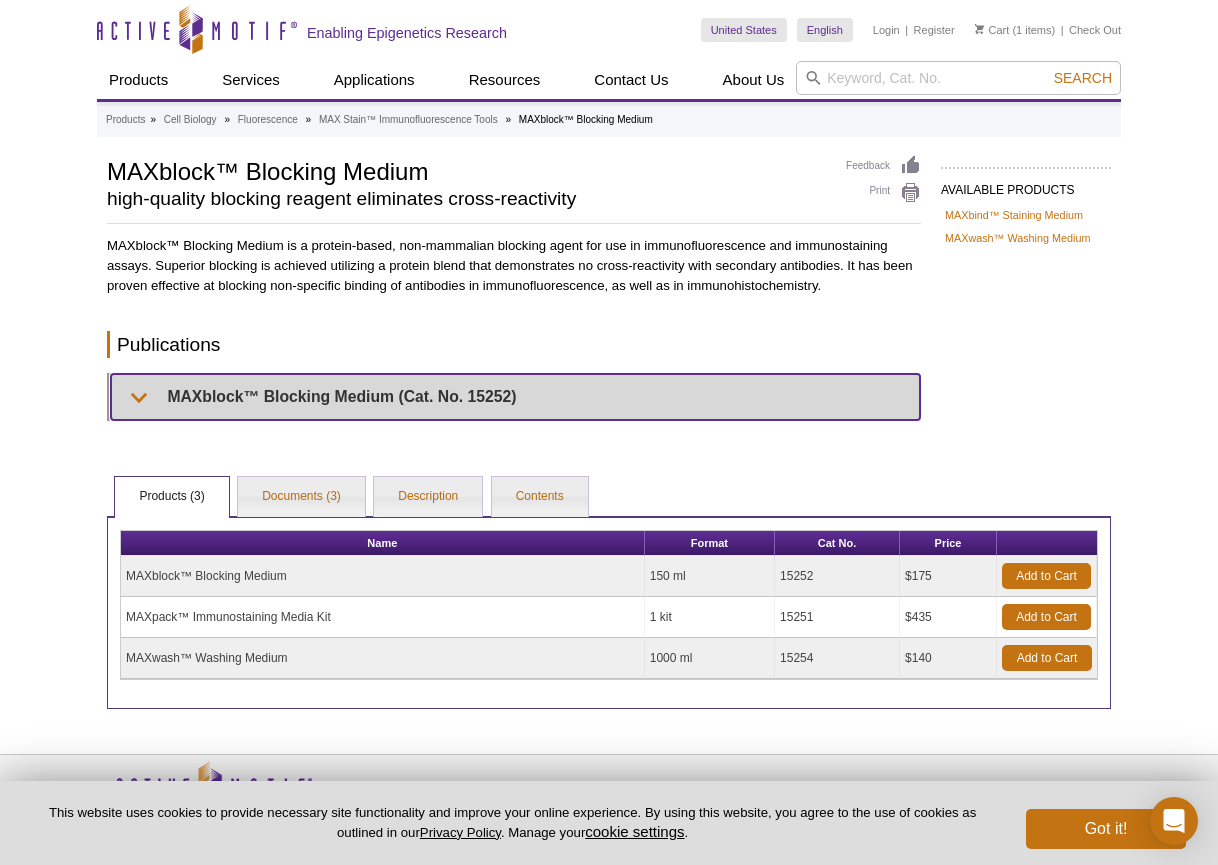 click on "MAXblock™ Blocking Medium (Cat. No. 15252)" at bounding box center [515, 396] 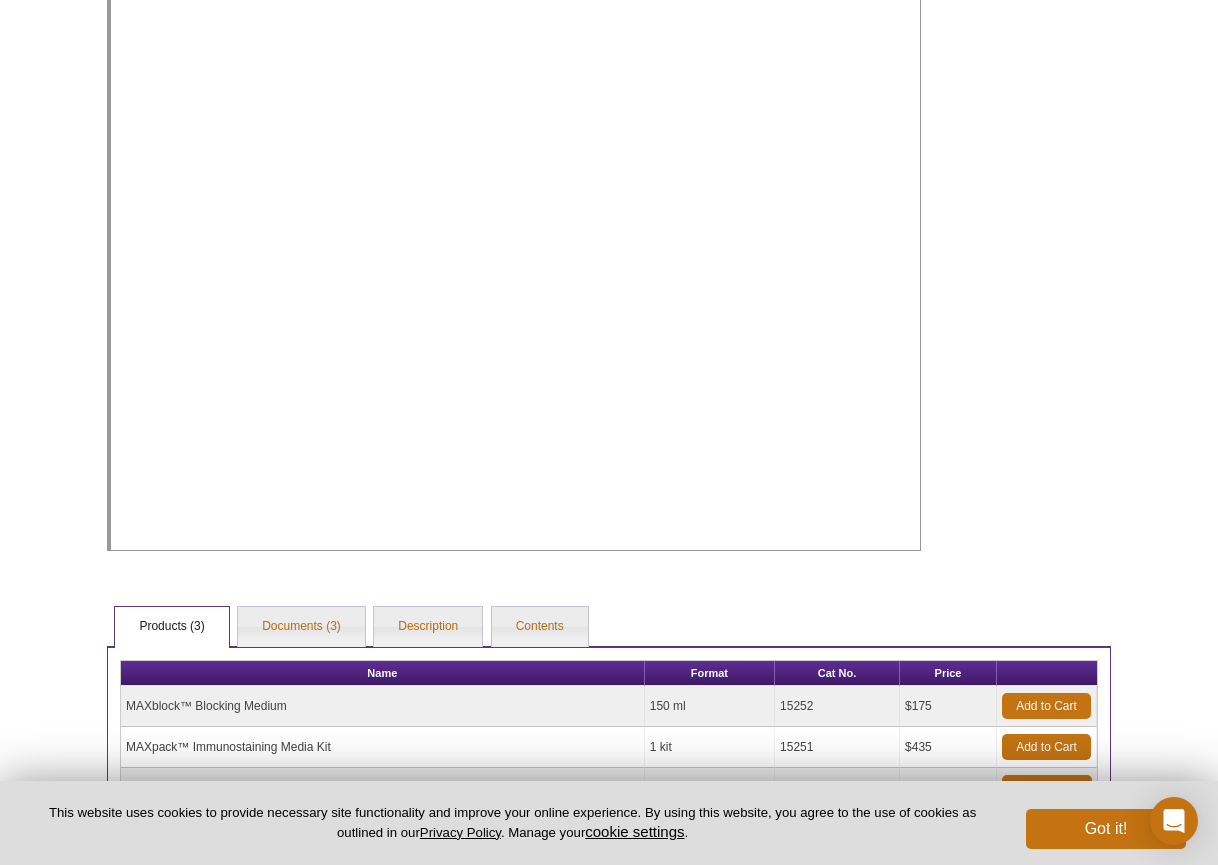 scroll, scrollTop: 959, scrollLeft: 0, axis: vertical 